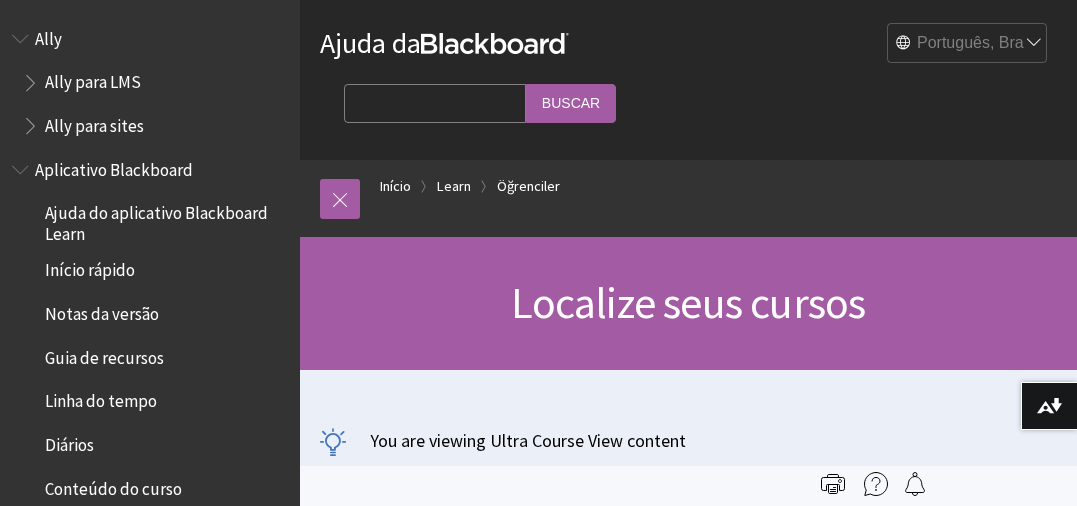 scroll, scrollTop: 0, scrollLeft: 0, axis: both 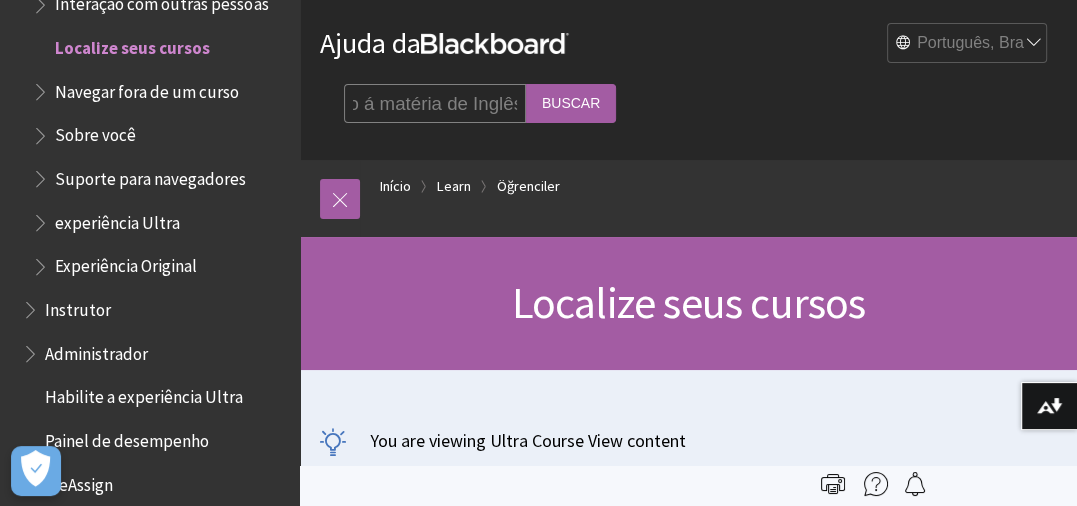 type on "onde está o acesso á matéria de Inglês" 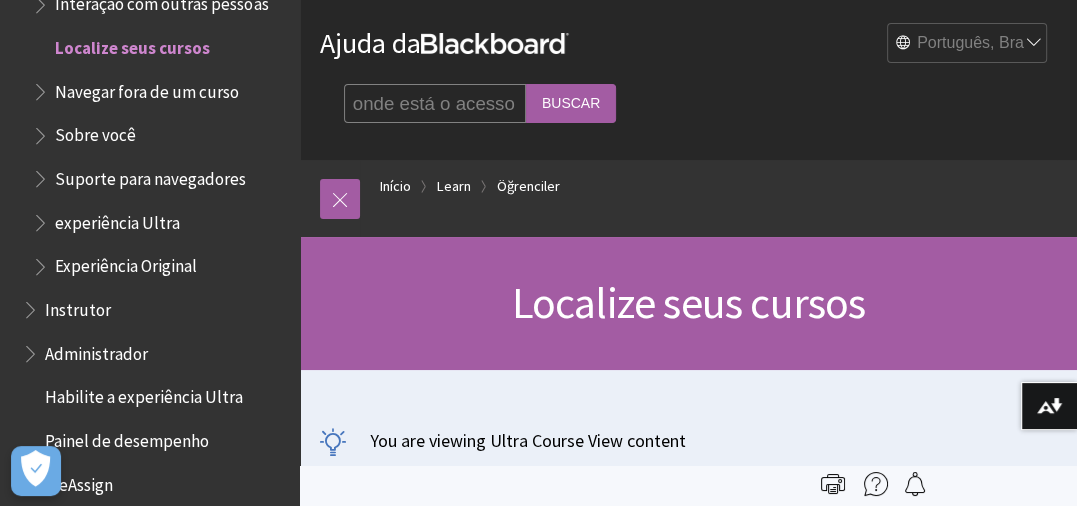 scroll, scrollTop: 0, scrollLeft: 0, axis: both 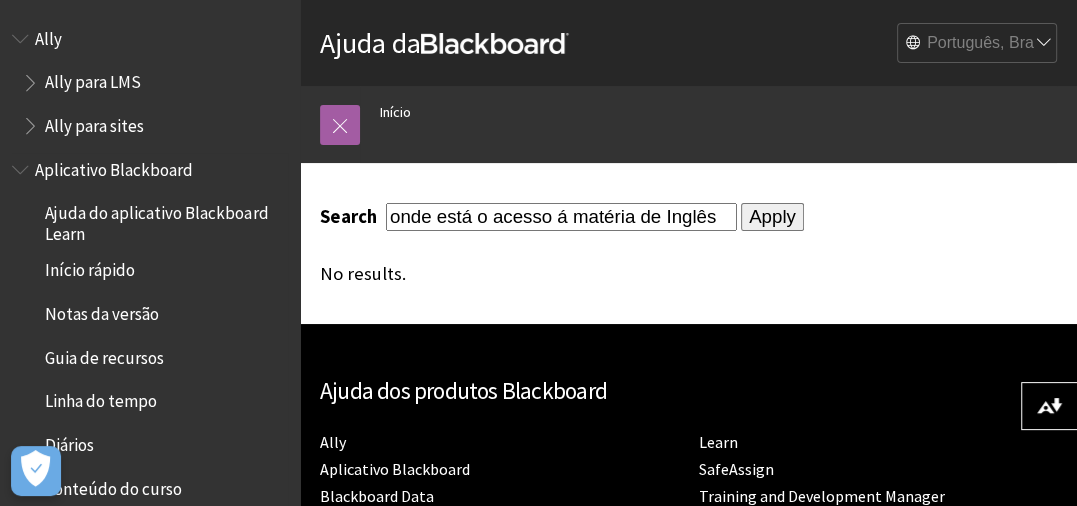click on "Aplicativo Blackboard" at bounding box center [114, 166] 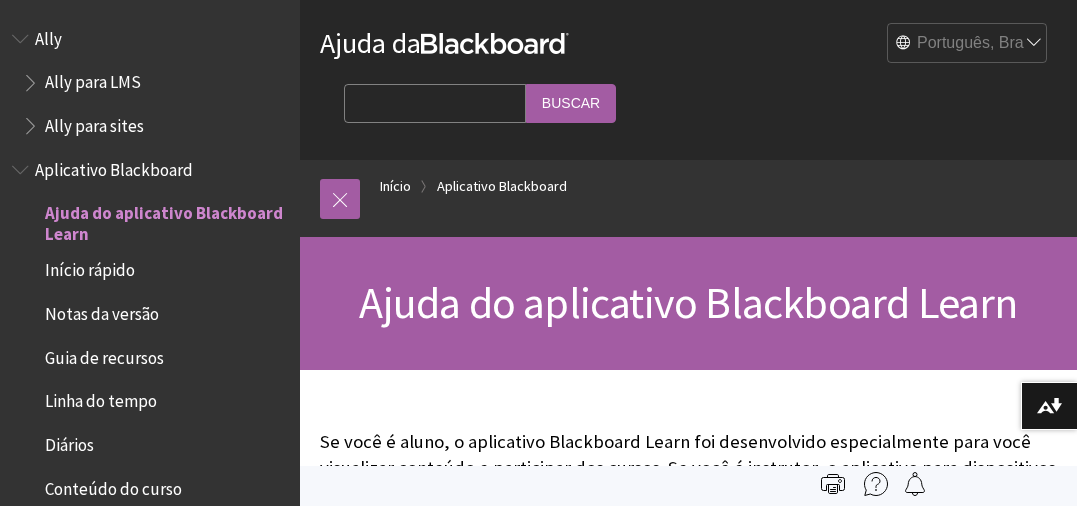 scroll, scrollTop: 0, scrollLeft: 0, axis: both 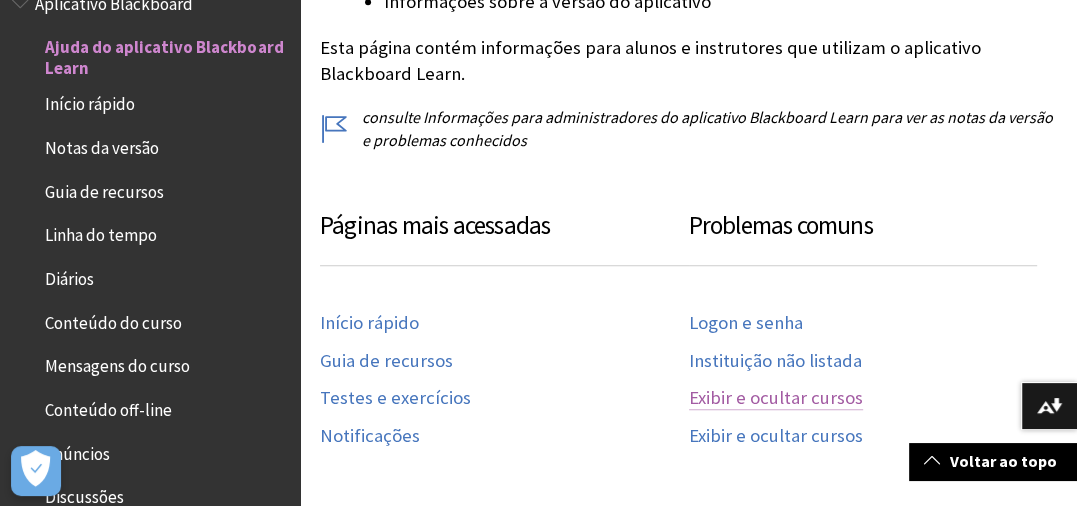 click on "Exibir e ocultar cursos" at bounding box center [776, 398] 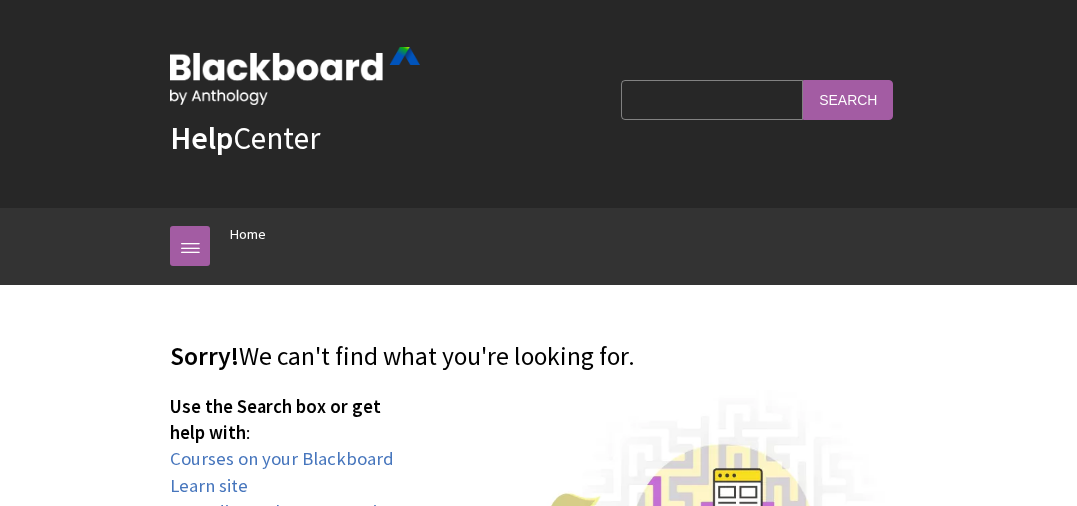 scroll, scrollTop: 0, scrollLeft: 0, axis: both 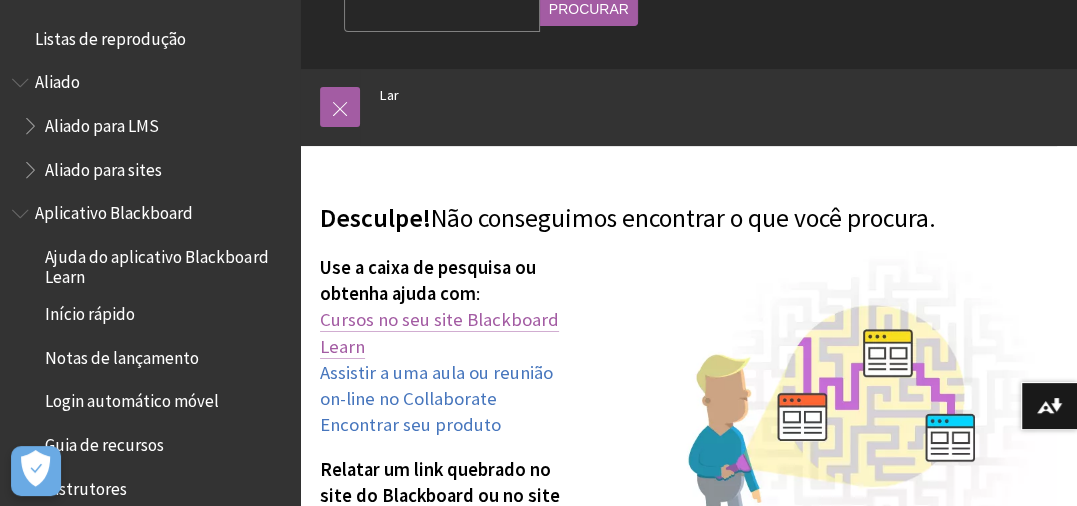 click on "Cursos no seu site Blackboard Learn" at bounding box center [439, 332] 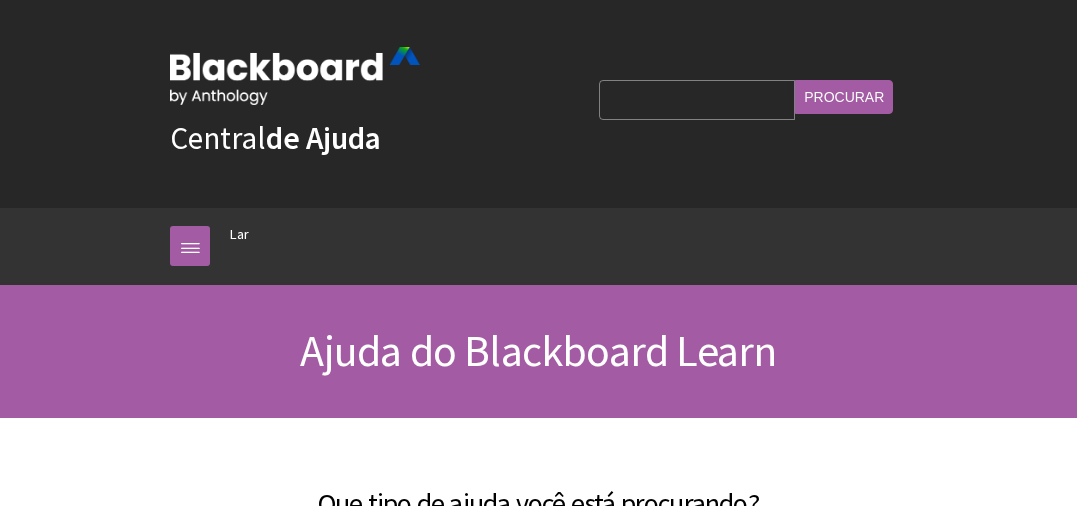 scroll, scrollTop: 0, scrollLeft: 0, axis: both 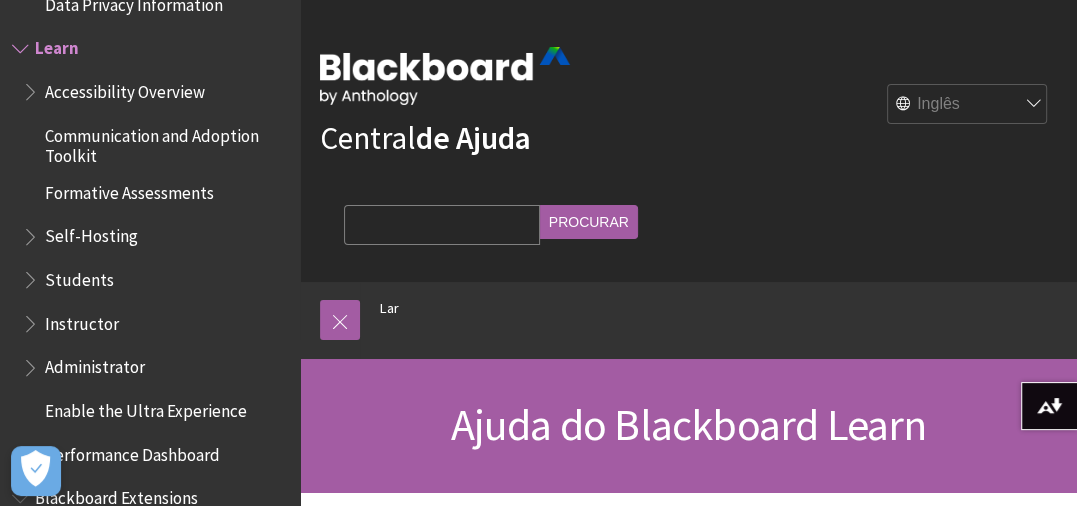 click on "Consulta de pesquisa" at bounding box center (442, 224) 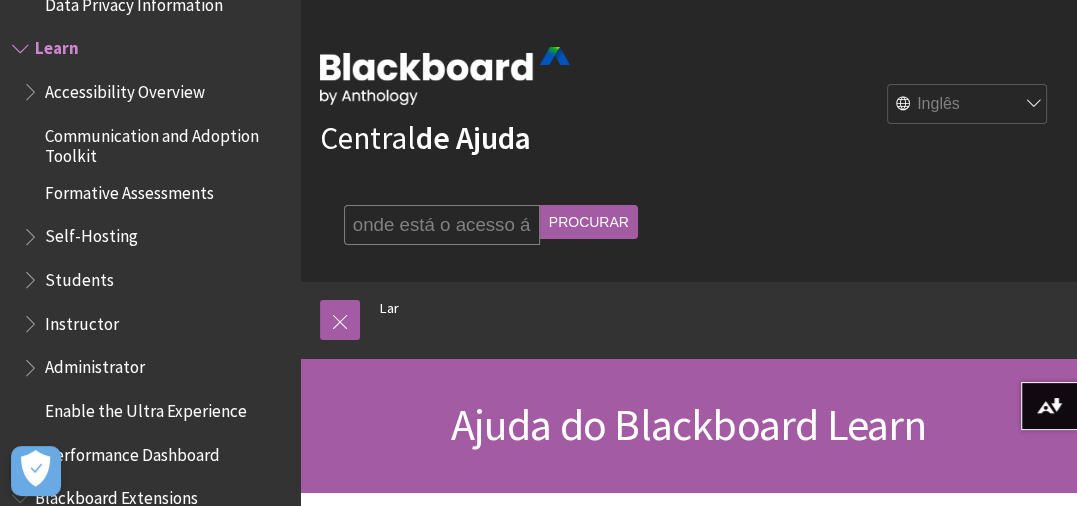 scroll, scrollTop: 0, scrollLeft: 0, axis: both 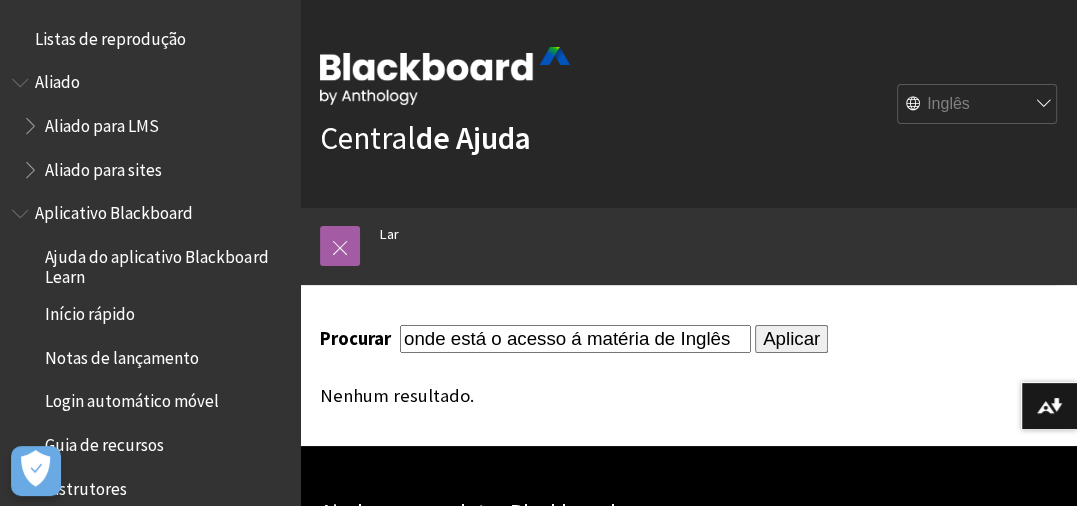 click on "onde está o acesso á matéria de Inglês" at bounding box center [575, 338] 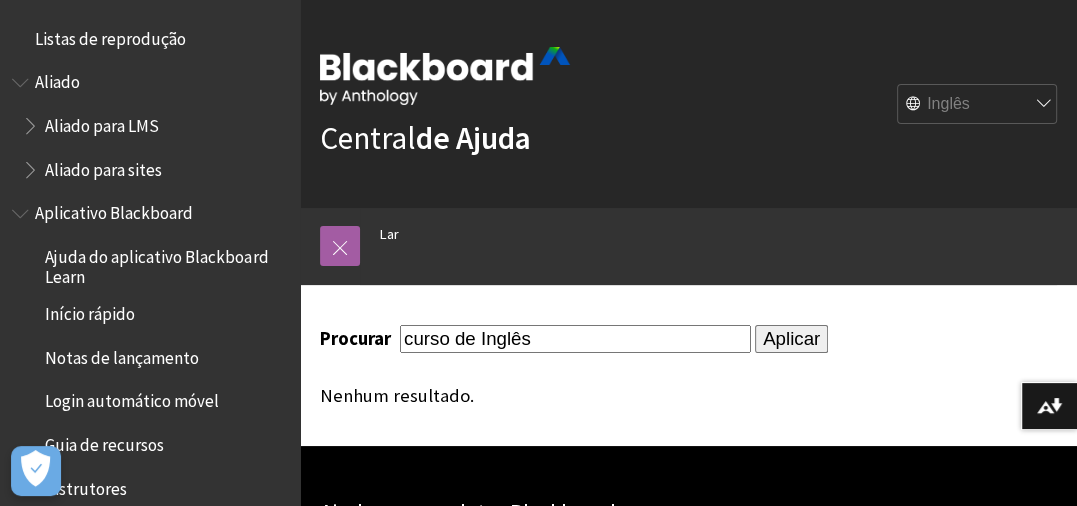 type on "curso de Inglês" 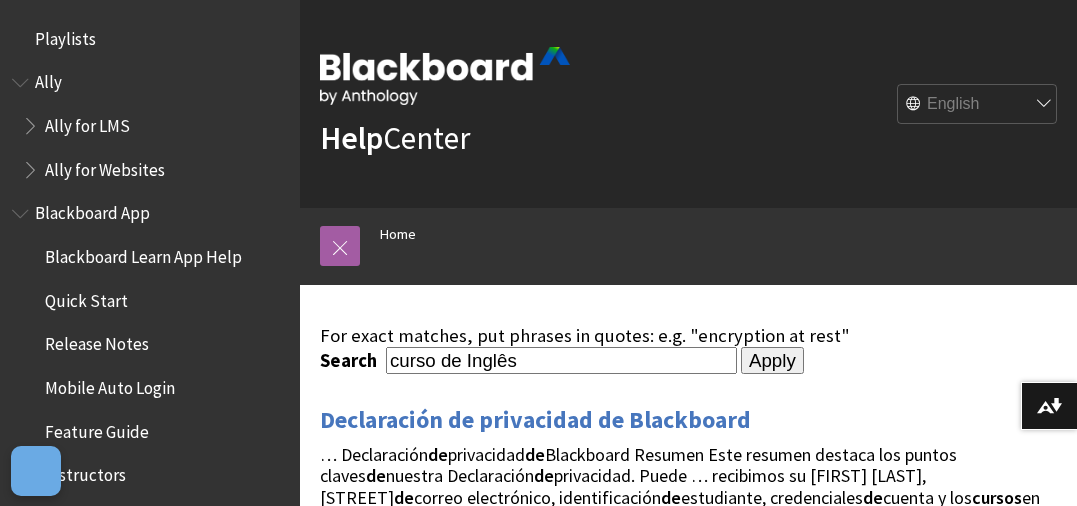 scroll, scrollTop: 0, scrollLeft: 0, axis: both 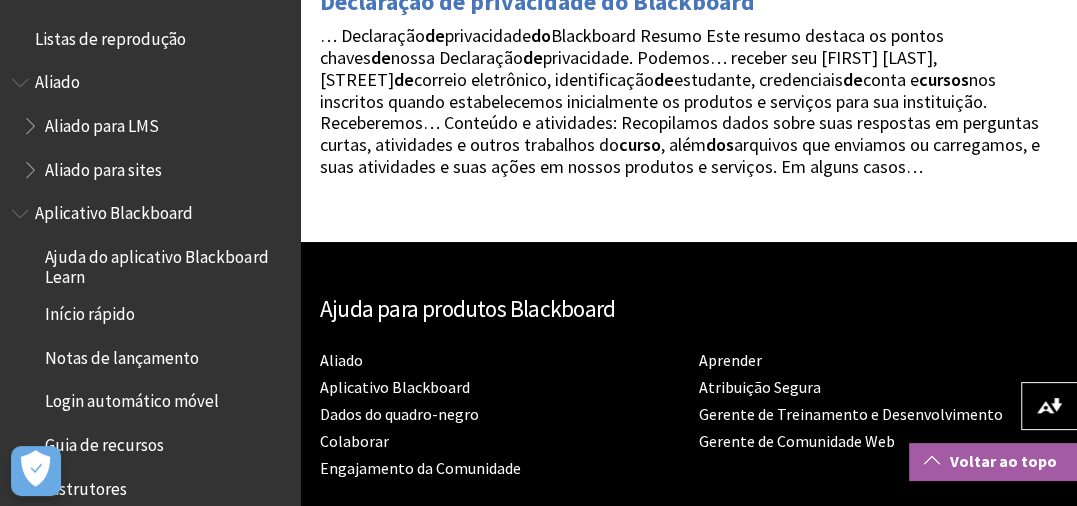 click on "Voltar ao topo" at bounding box center (1003, 461) 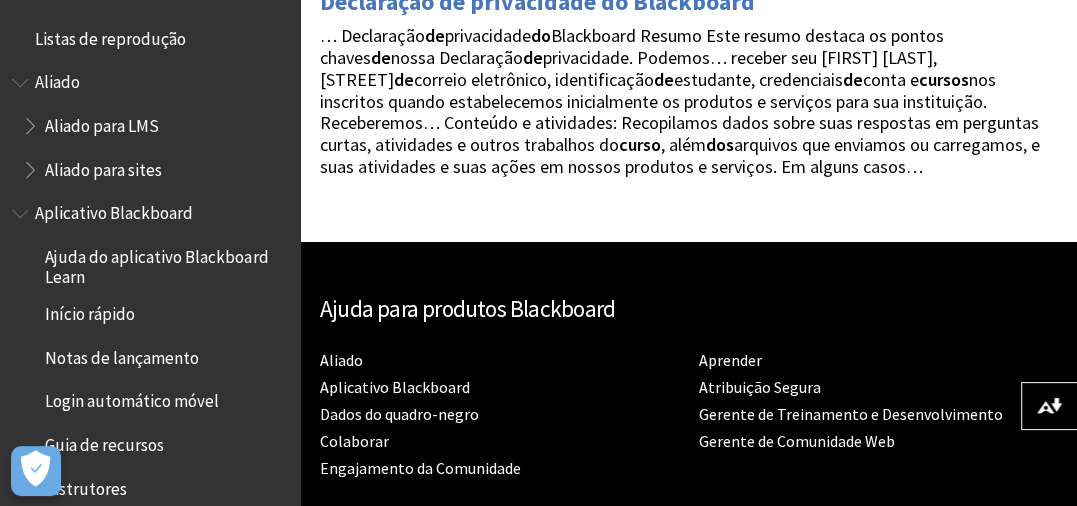 scroll, scrollTop: 0, scrollLeft: 0, axis: both 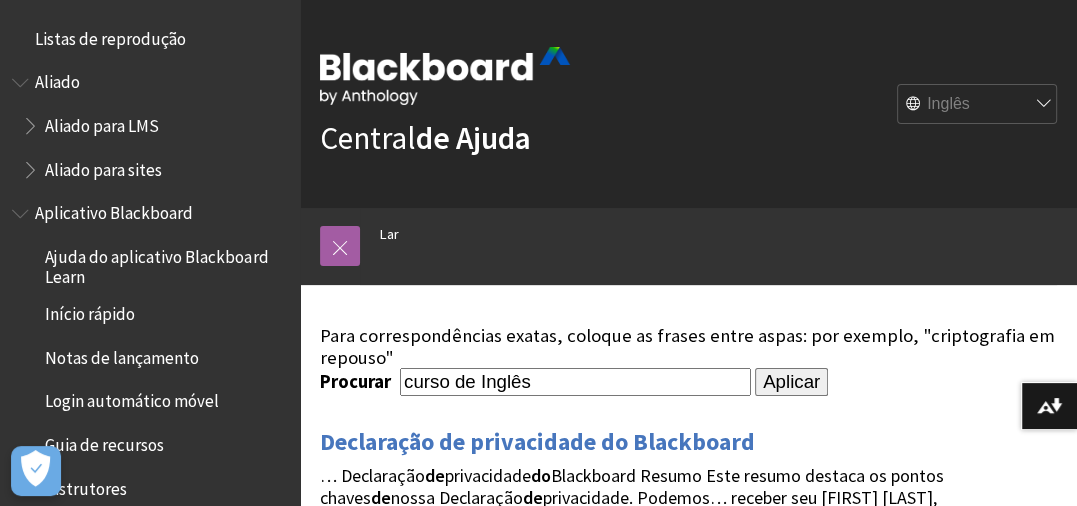 click on "Inglês árabe Catalão Cimraeg Alemão Espanhol Suomi francês עברית Italiano 日本語 한국어 Nederlands Norueguês (Bokmål) Português, Brasil Russo Sueco Türkçe 简体中文 Francês Canadense" at bounding box center (978, 105) 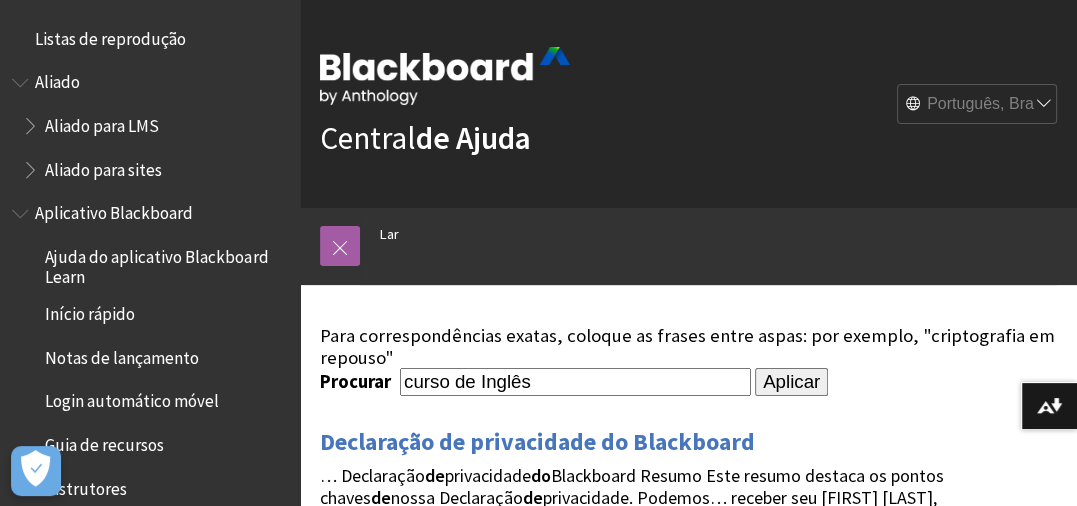 click on "Inglês árabe Catalão Cimraeg Alemão Espanhol Suomi francês עברית Italiano 日本語 한국어 Nederlands Norueguês (Bokmål) Português, Brasil Russo Sueco Türkçe 简体中文 Francês Canadense" at bounding box center (978, 105) 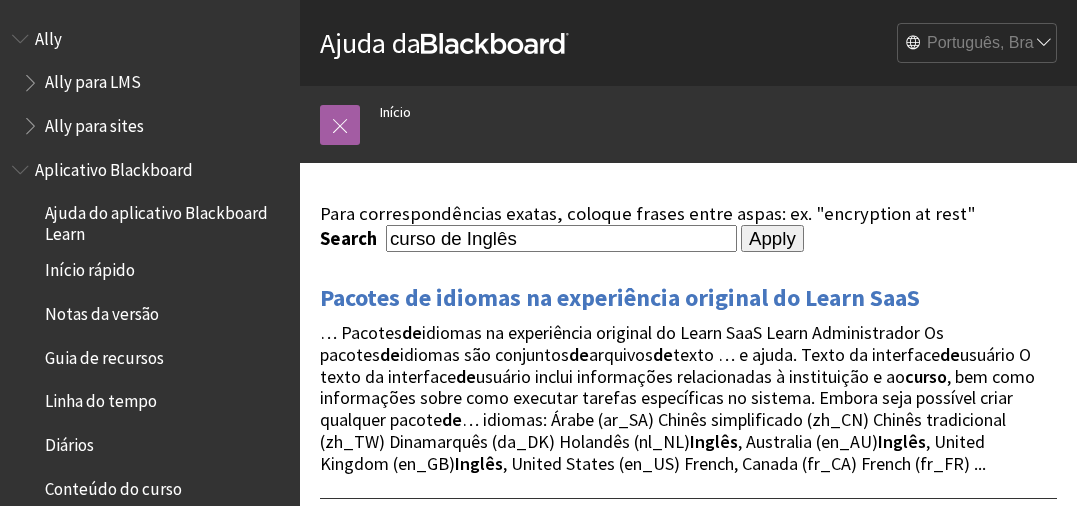 scroll, scrollTop: 0, scrollLeft: 0, axis: both 